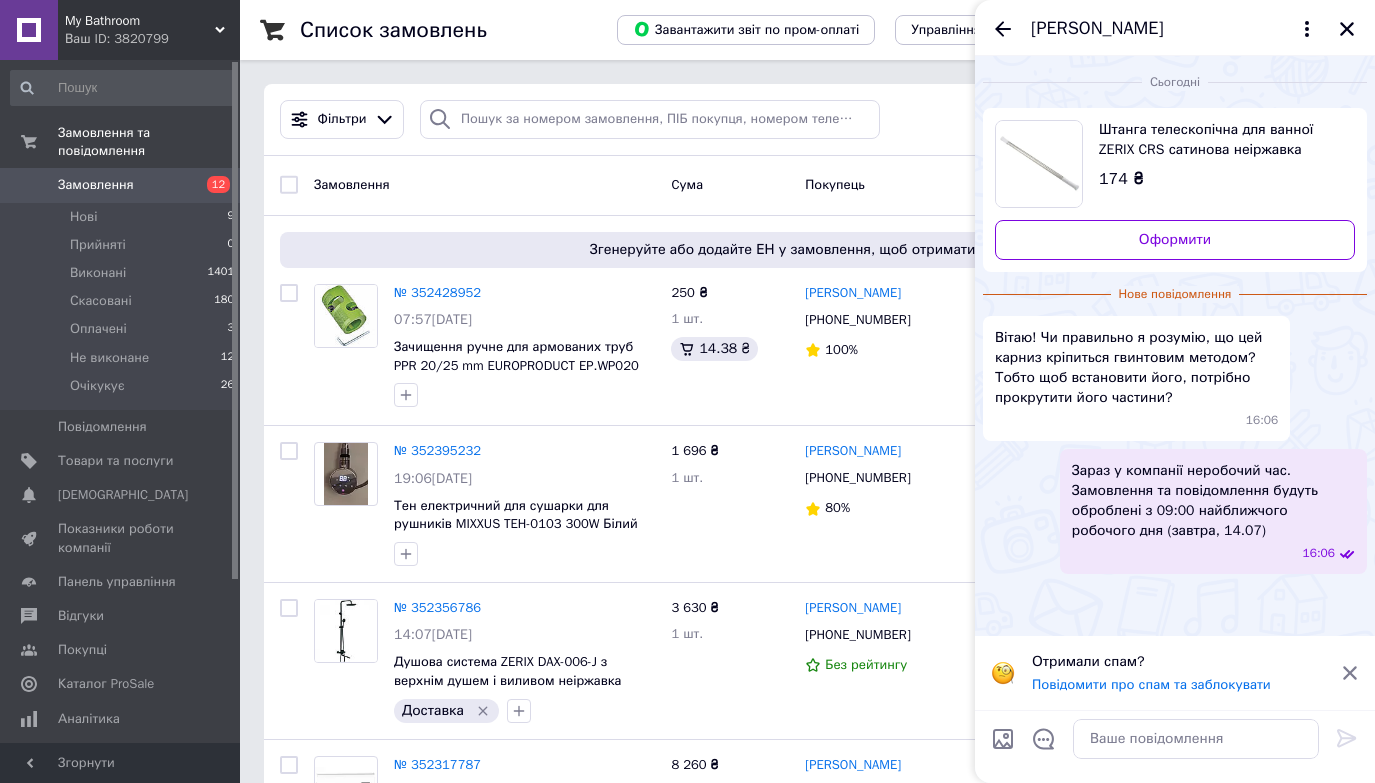 scroll, scrollTop: 0, scrollLeft: 0, axis: both 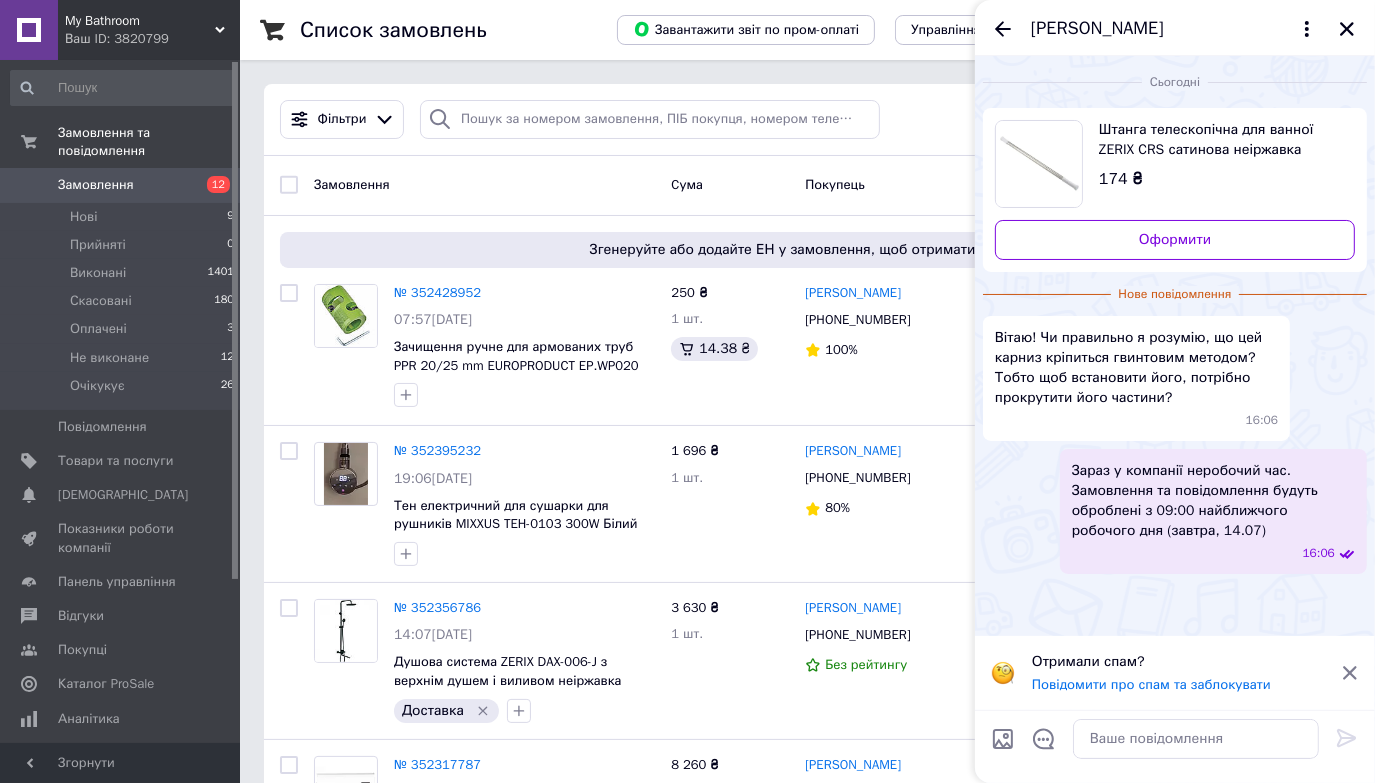 click on "Фільтри Збережені фільтри: Усі (1631)" at bounding box center (807, 119) 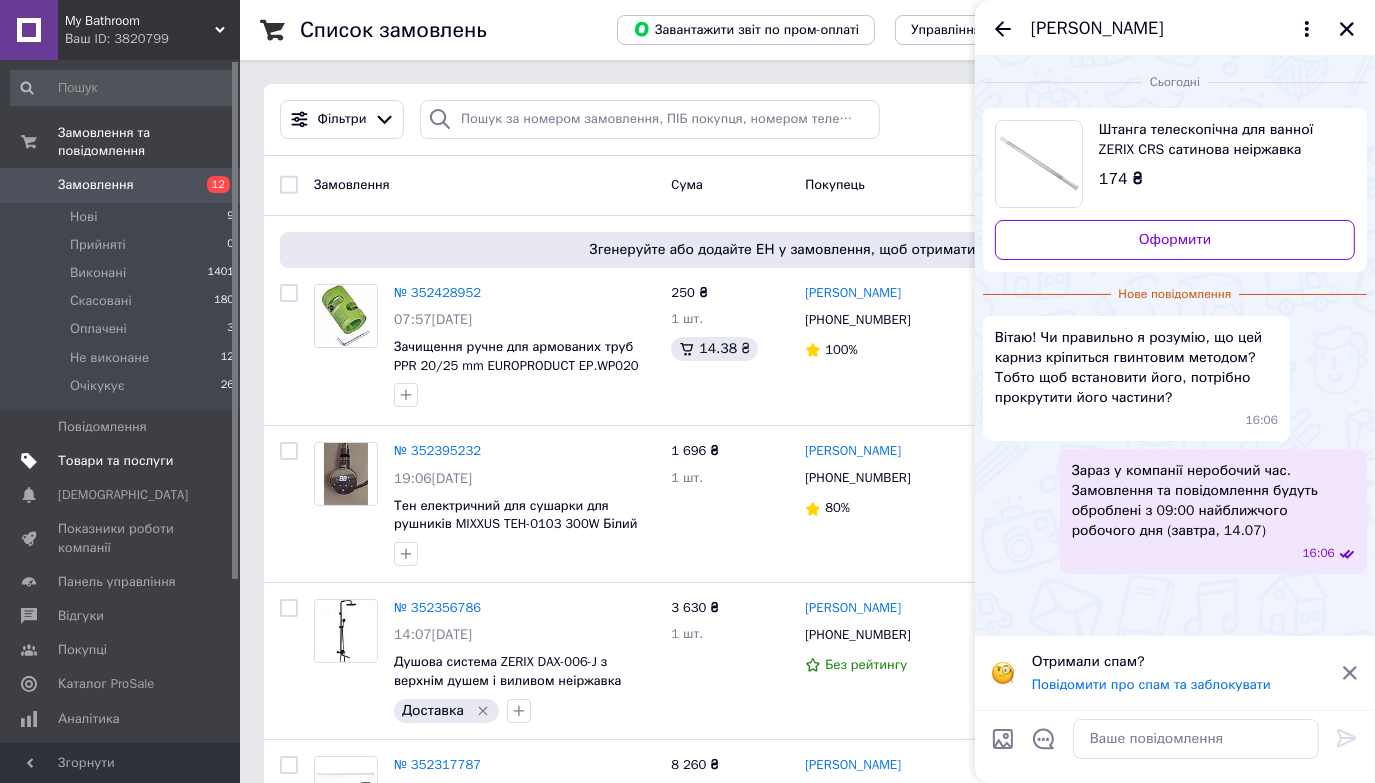 click on "Товари та послуги" at bounding box center [115, 461] 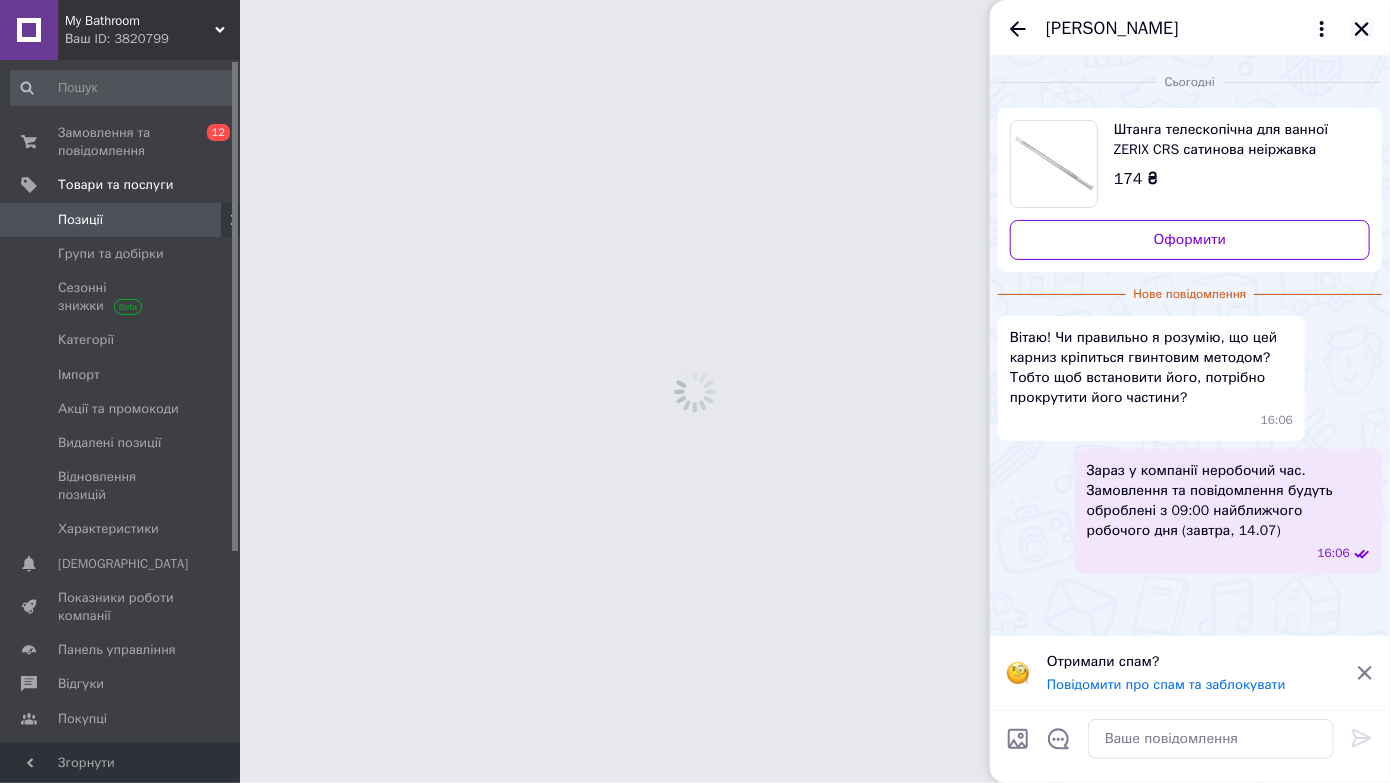 click 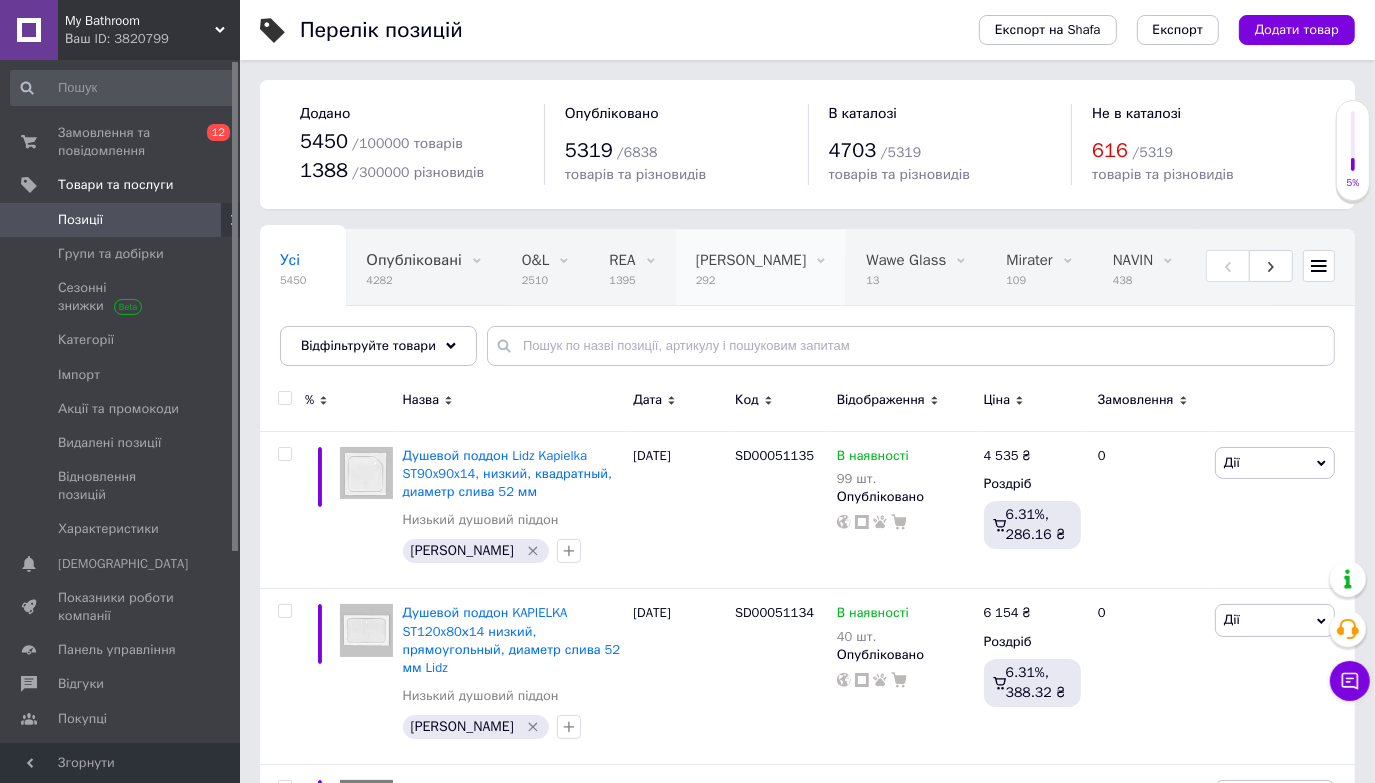 click on "292" at bounding box center (751, 280) 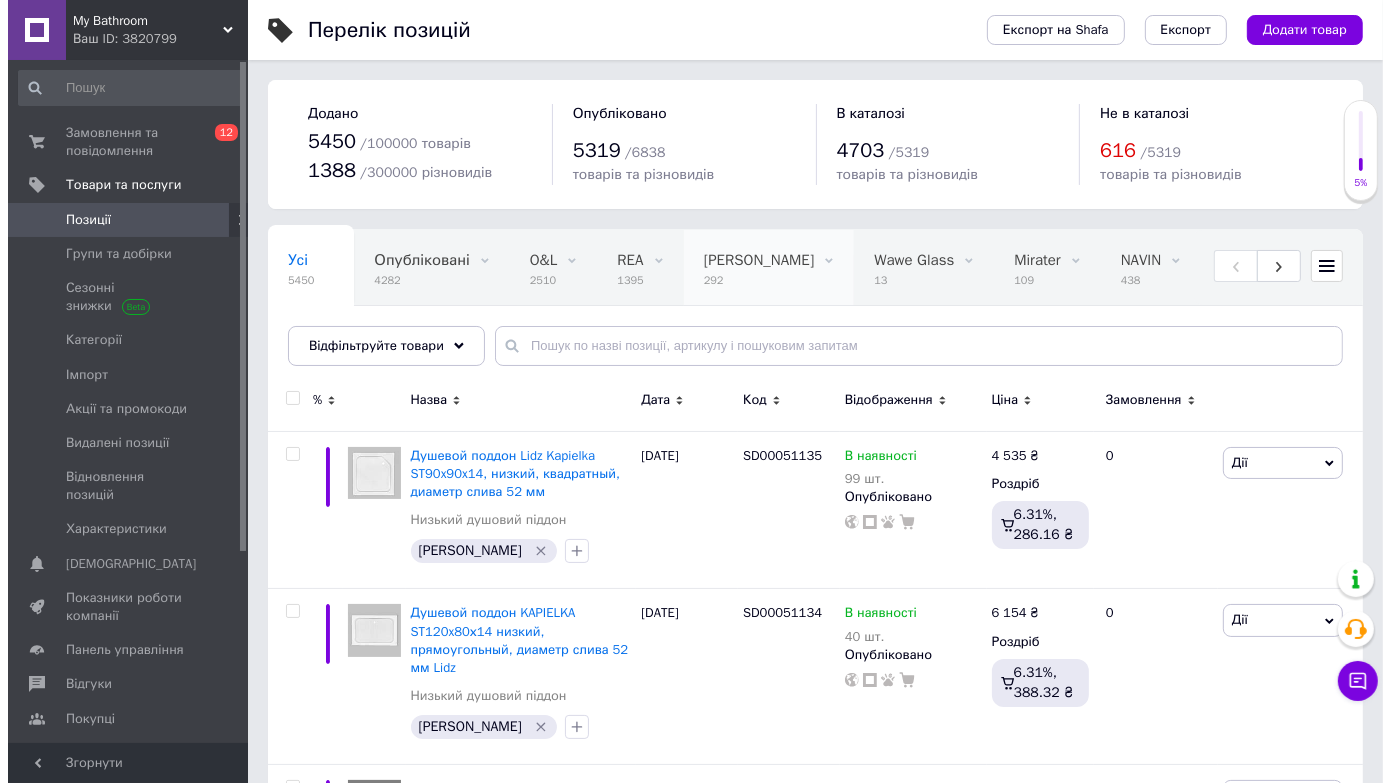 scroll, scrollTop: 0, scrollLeft: 422, axis: horizontal 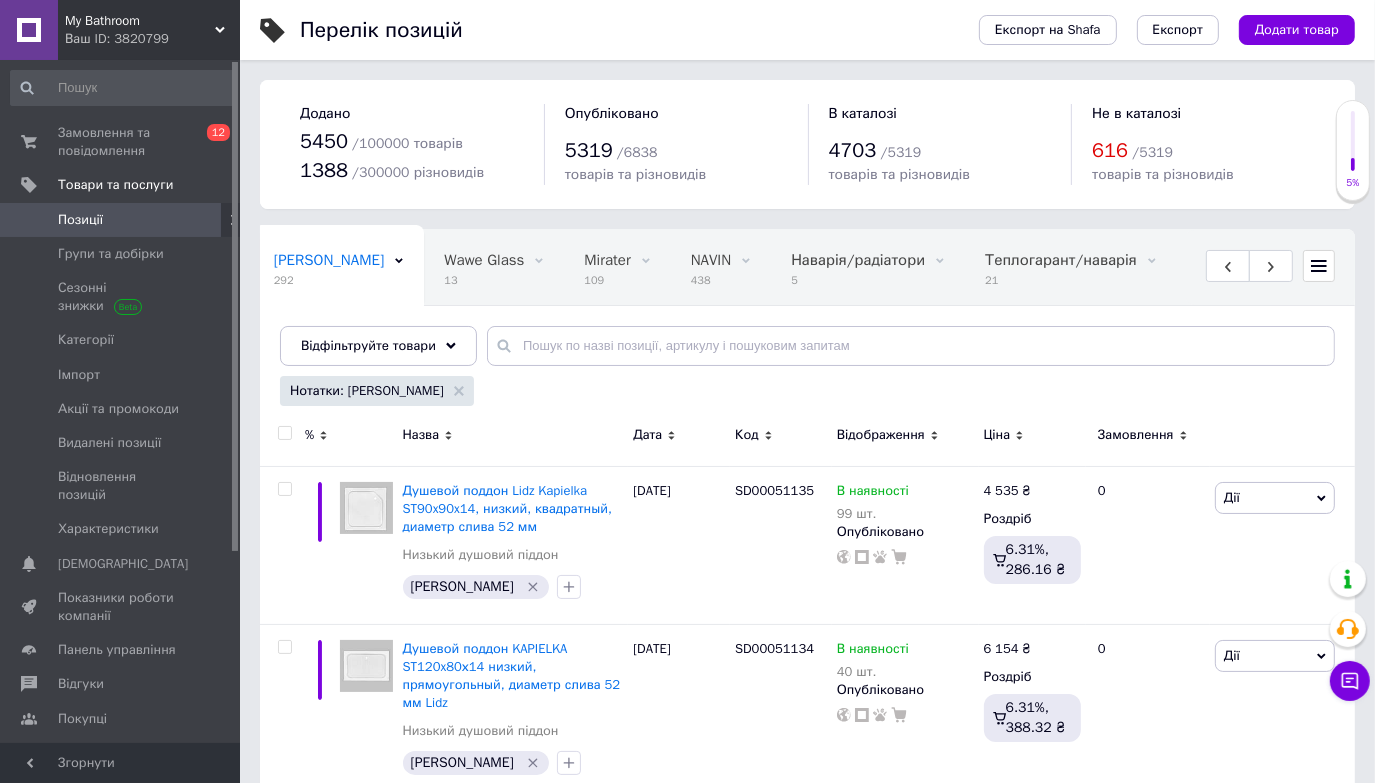 drag, startPoint x: 853, startPoint y: 21, endPoint x: 820, endPoint y: 41, distance: 38.587563 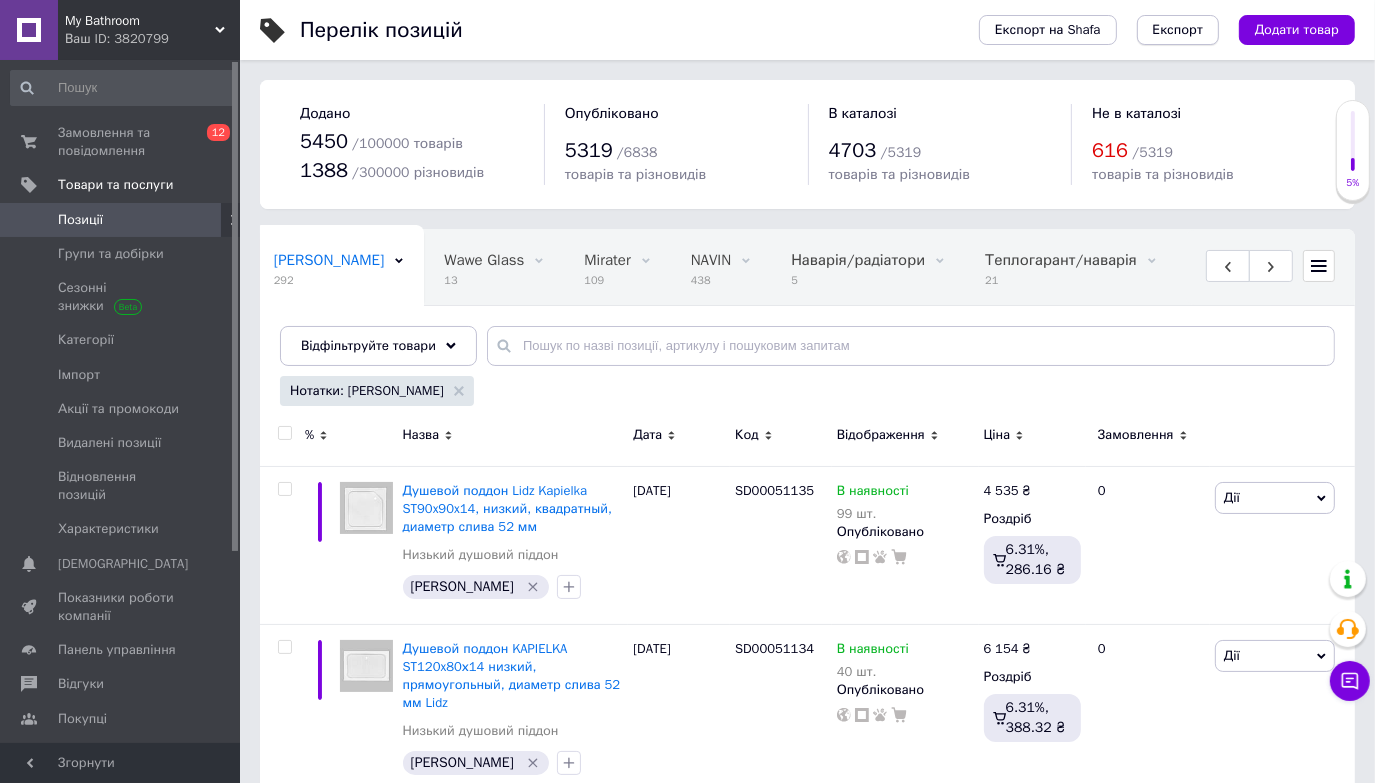 click on "Експорт" at bounding box center [1178, 30] 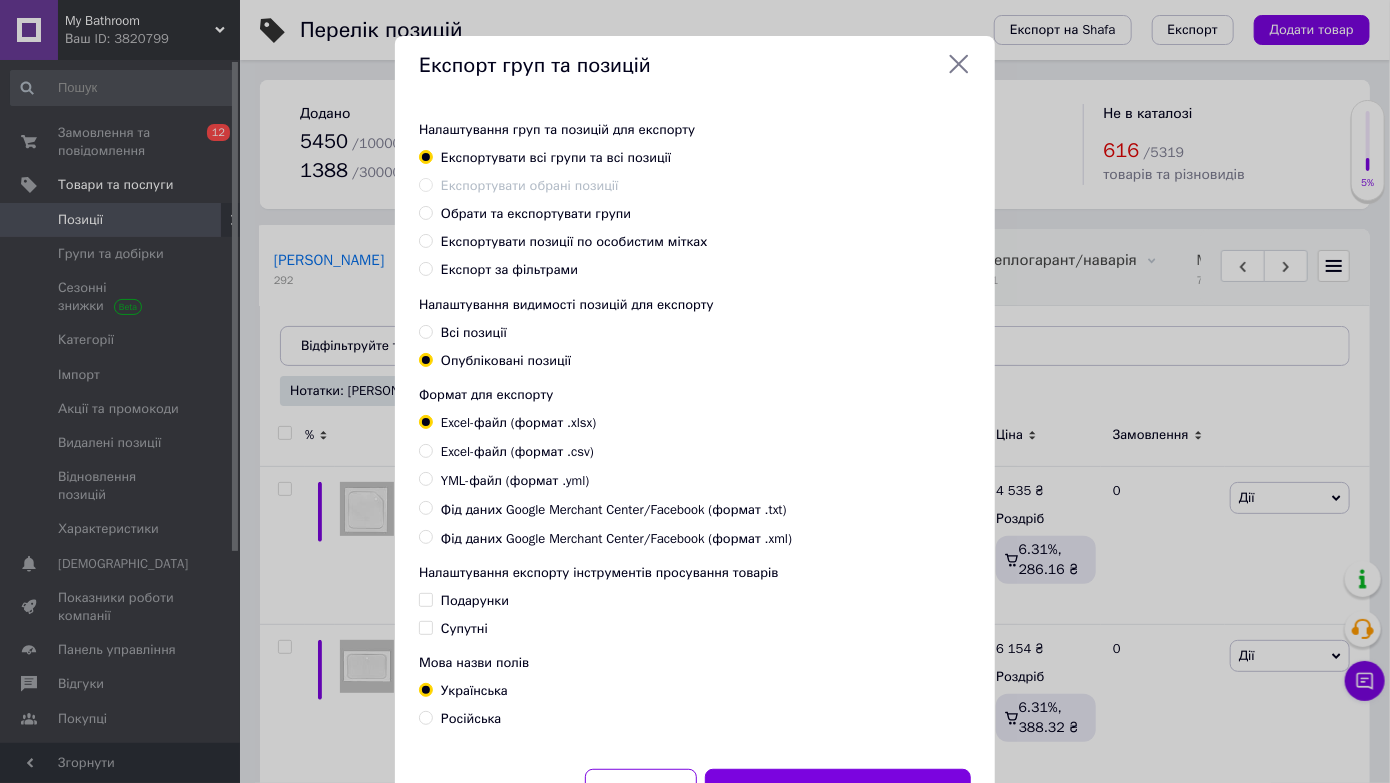 click on "Експорт за фільтрами" at bounding box center [509, 269] 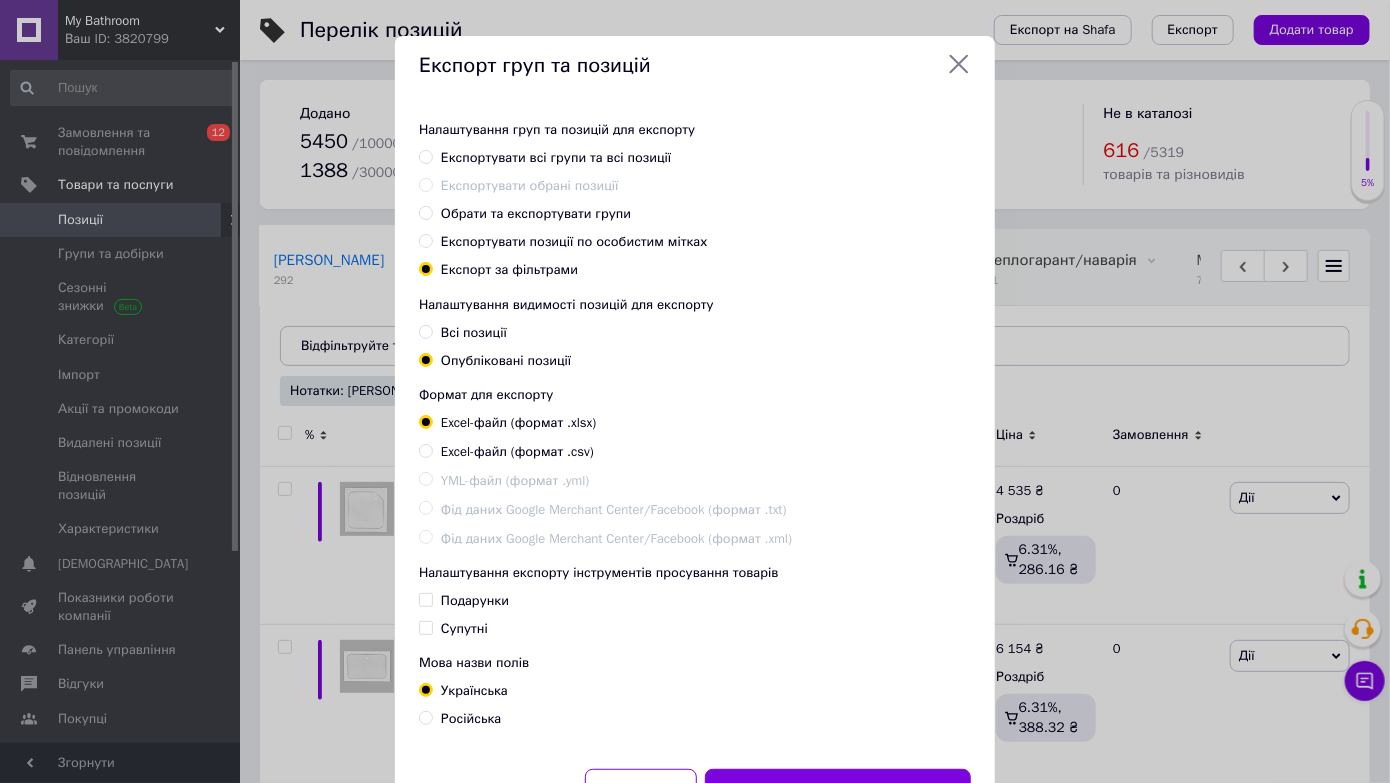 click on "Експортувати позиції по особистим мітках" at bounding box center [574, 241] 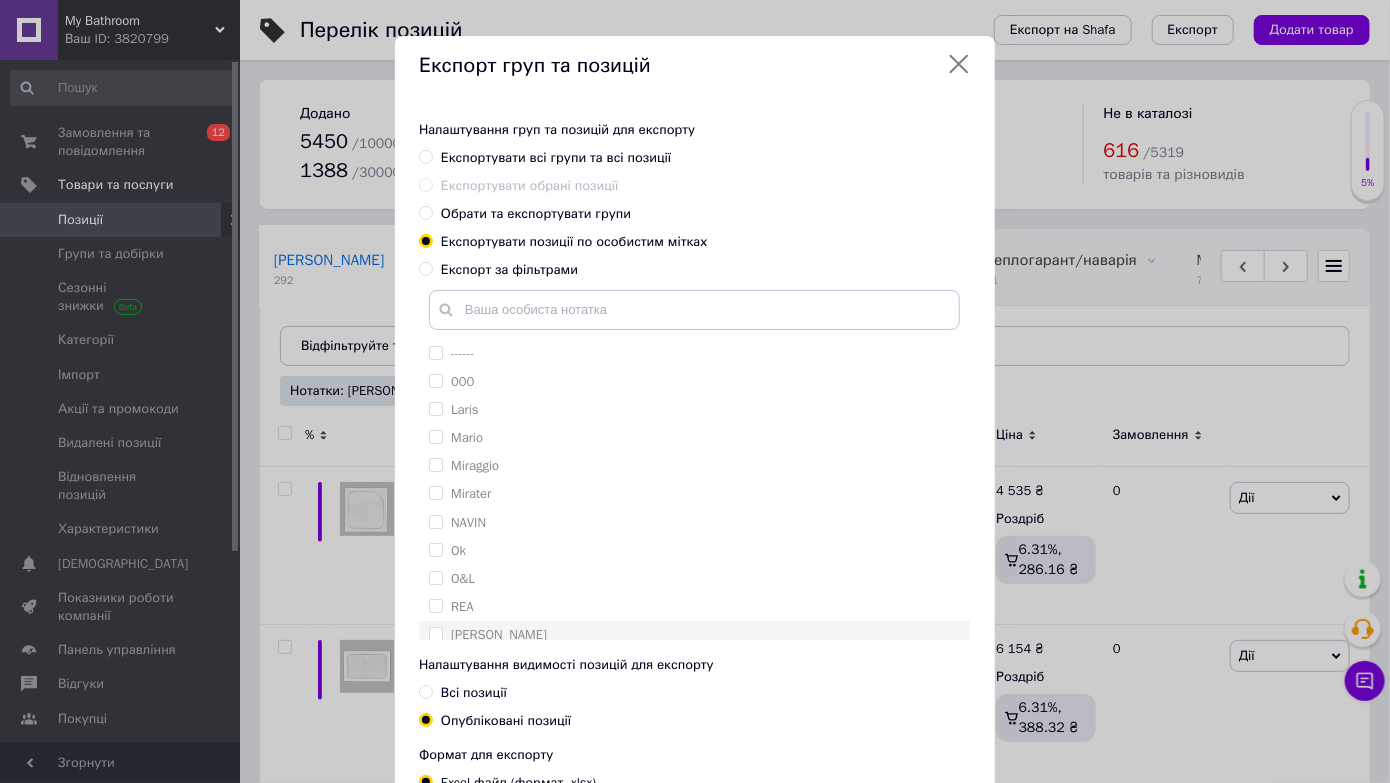 click on "[PERSON_NAME]" at bounding box center [499, 634] 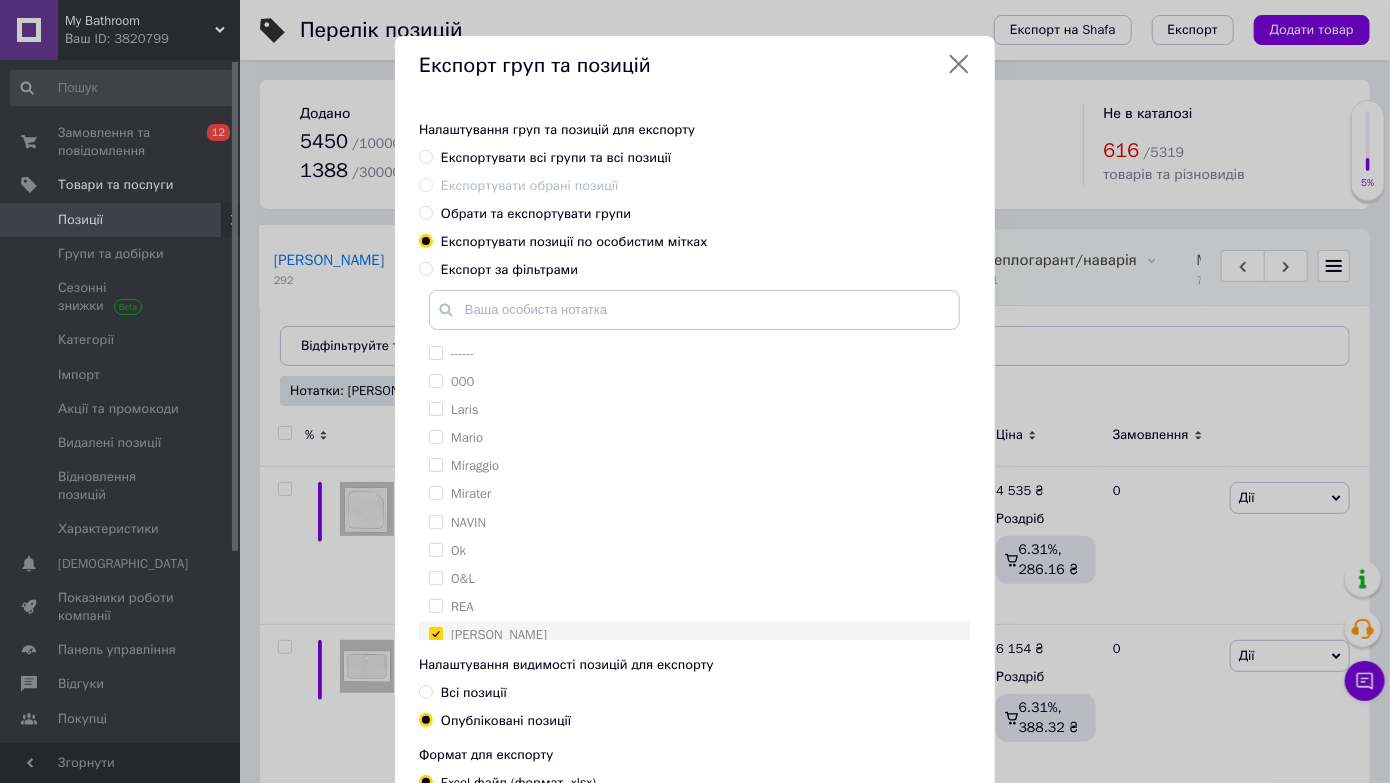 checkbox on "true" 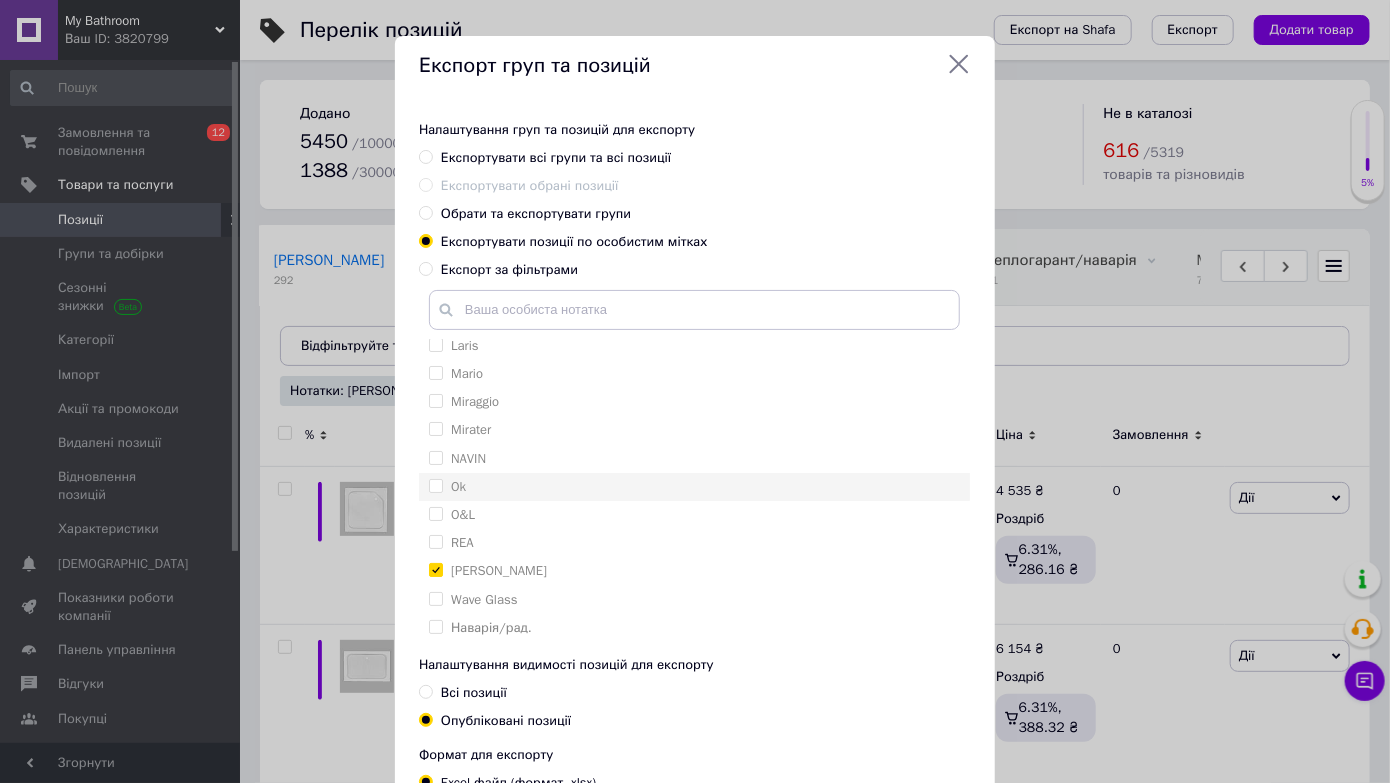 scroll, scrollTop: 123, scrollLeft: 0, axis: vertical 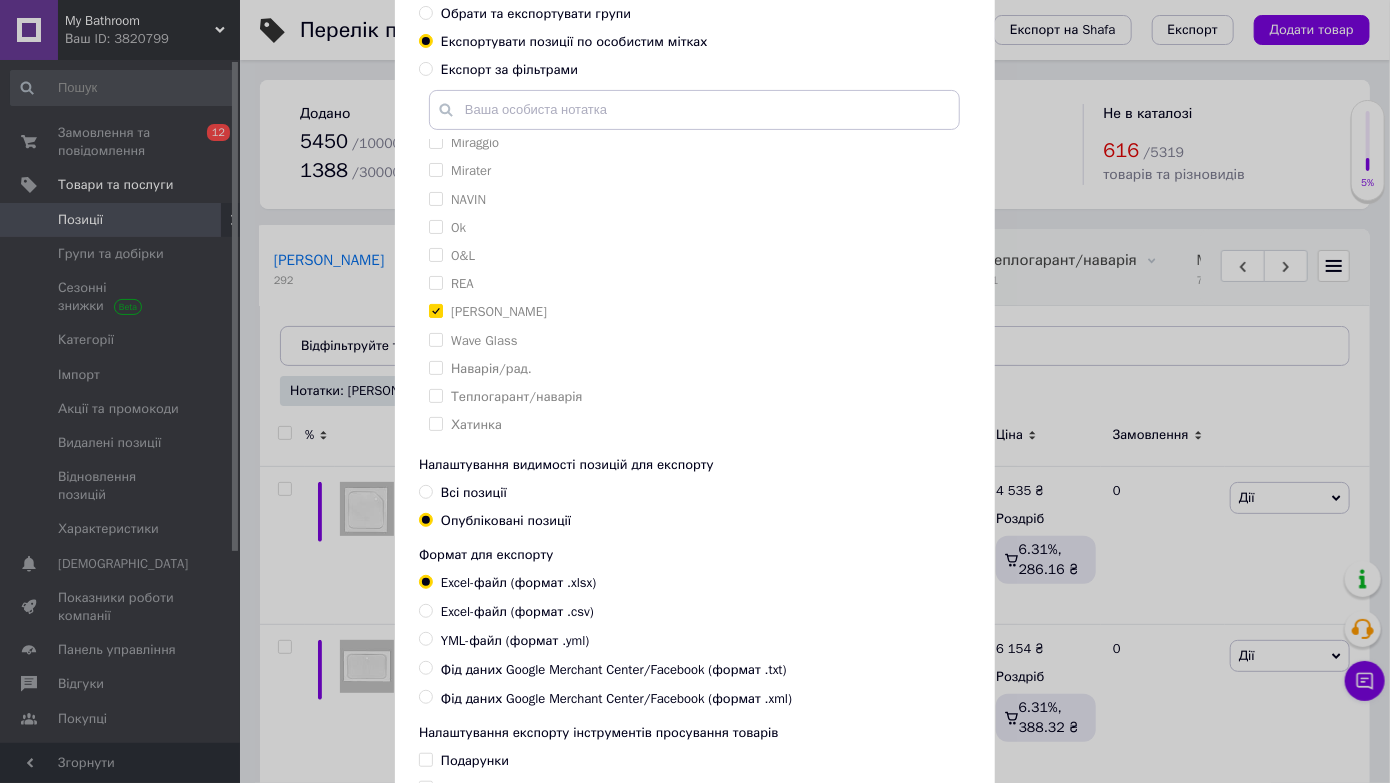 click on "Всі позиції" at bounding box center [474, 492] 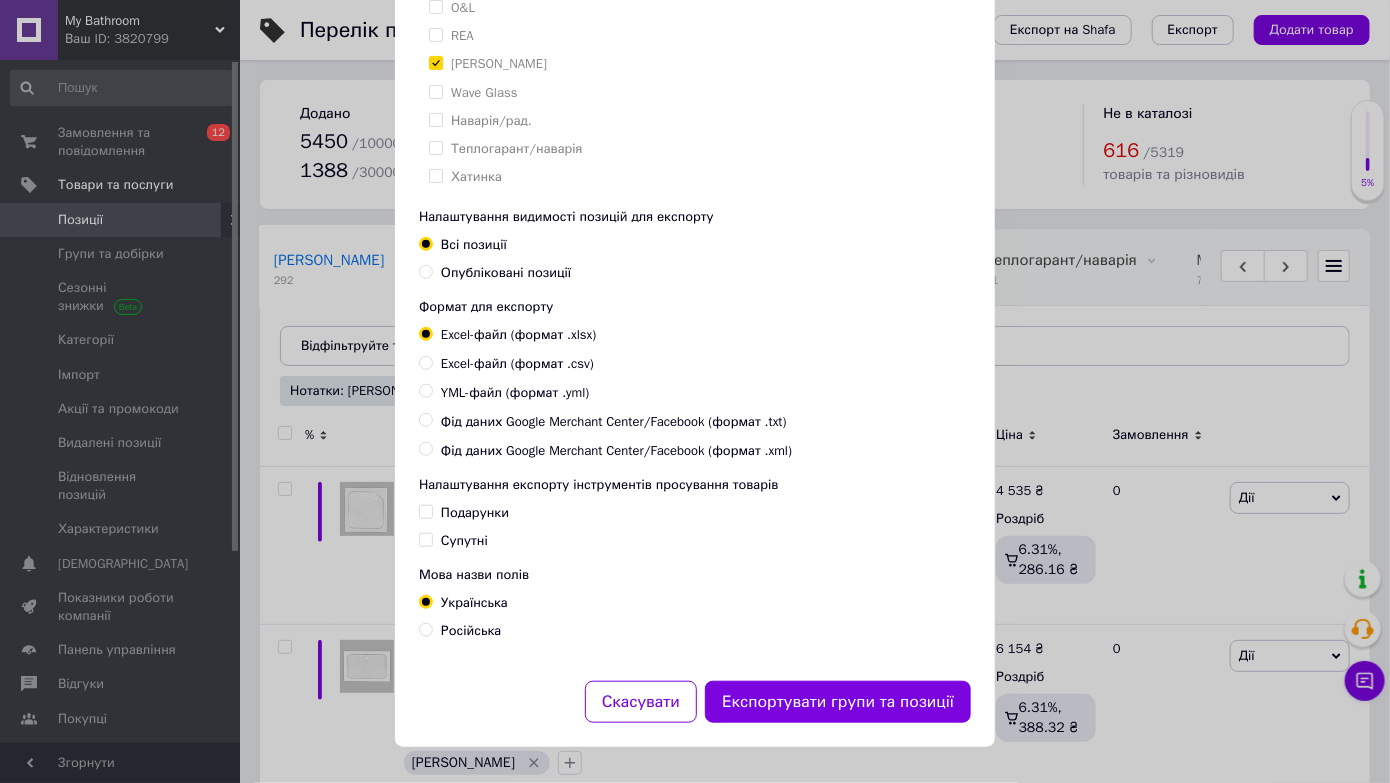 scroll, scrollTop: 453, scrollLeft: 0, axis: vertical 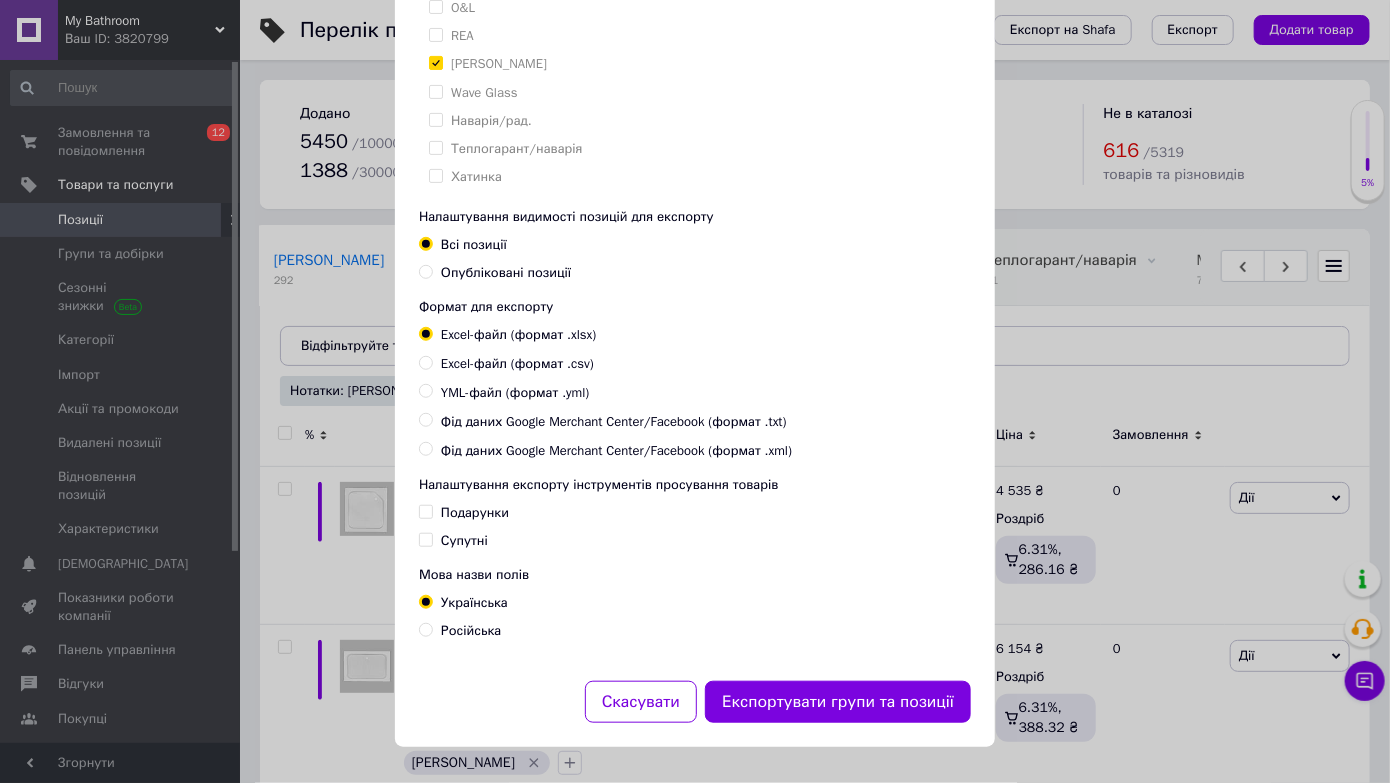 click on "Російська" at bounding box center [471, 630] 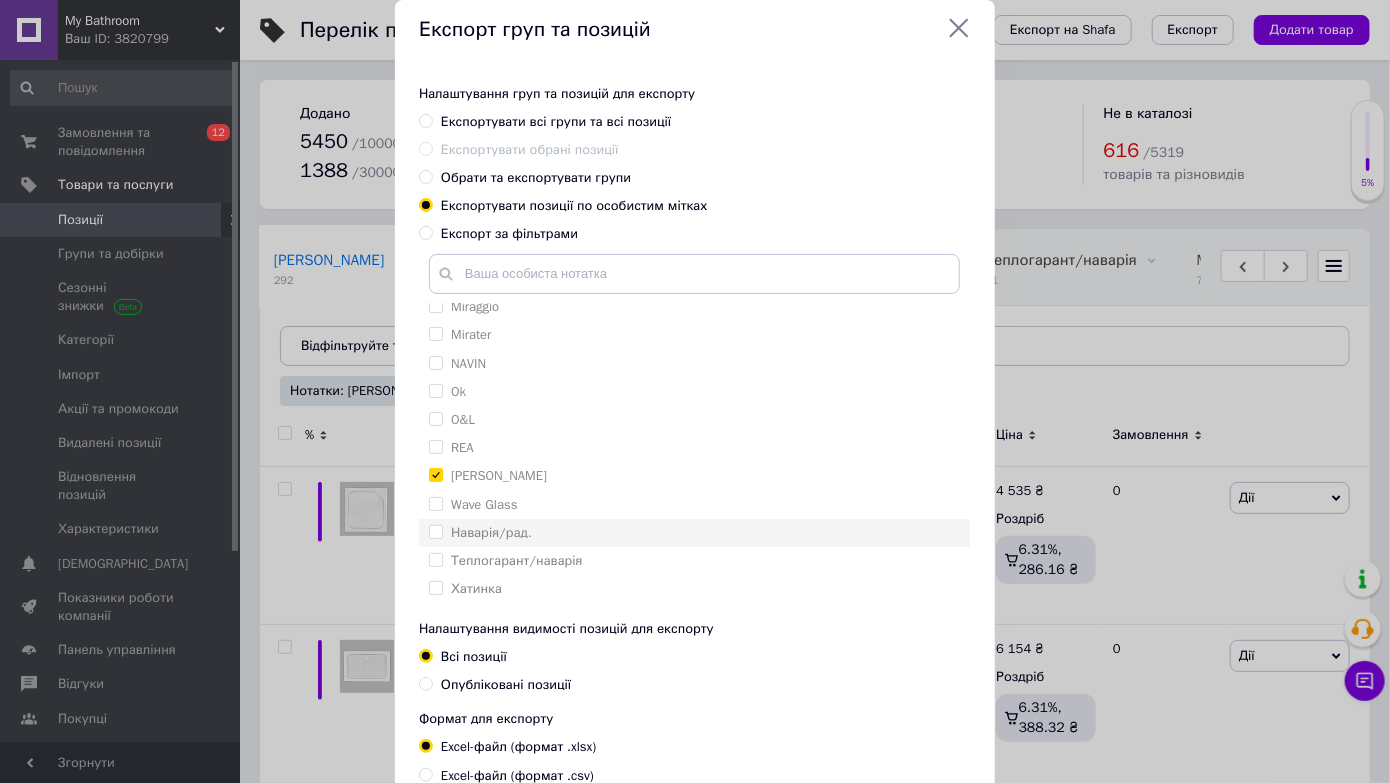scroll, scrollTop: 0, scrollLeft: 0, axis: both 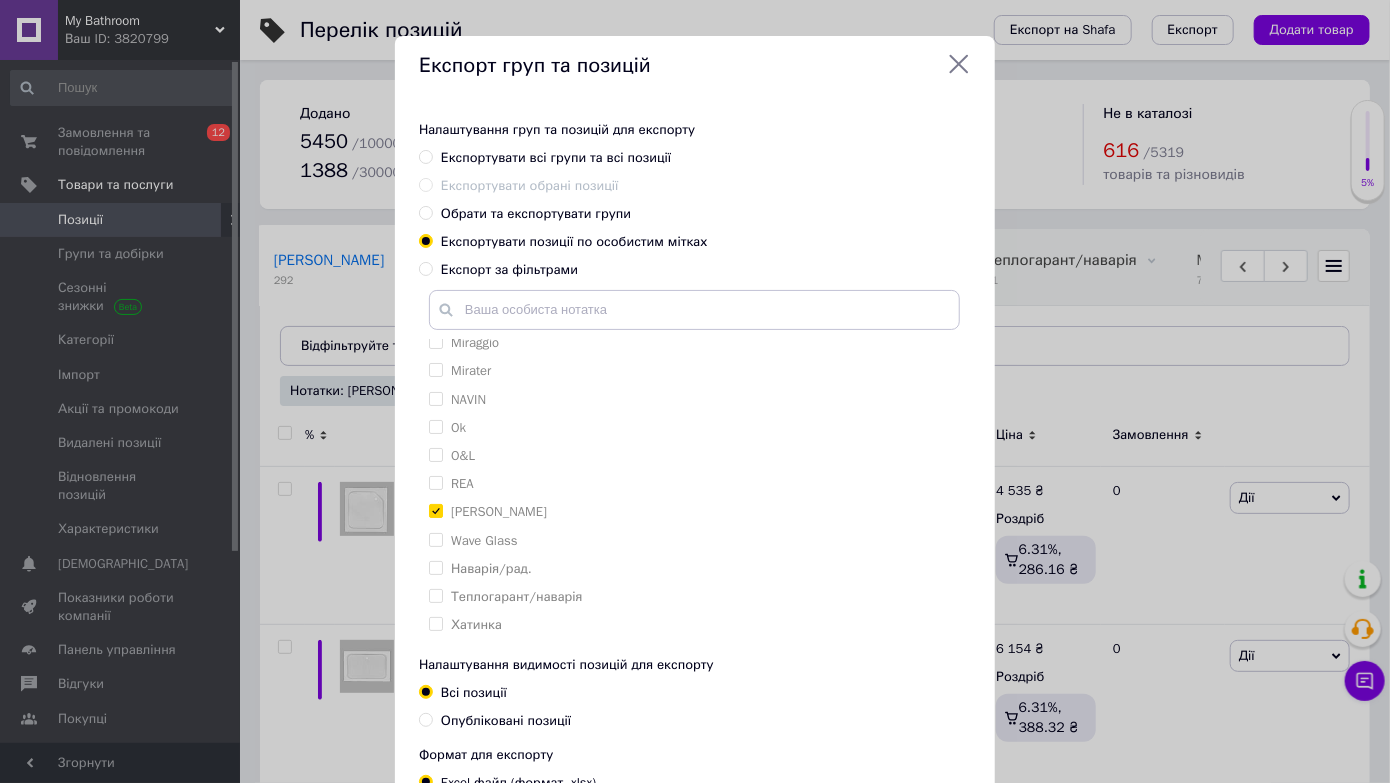click on "Експорт за фільтрами" at bounding box center [509, 269] 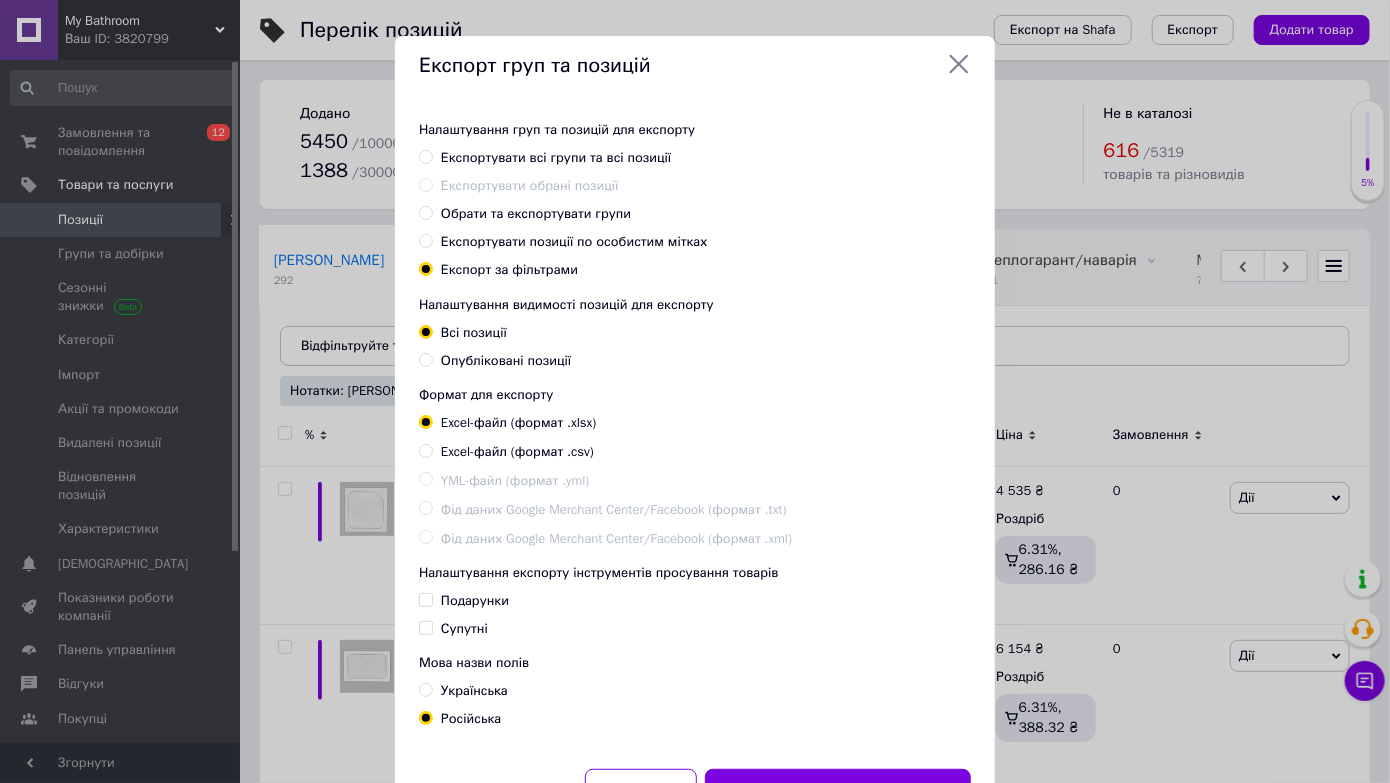 click on "Експортувати позиції по особистим мітках" at bounding box center (574, 241) 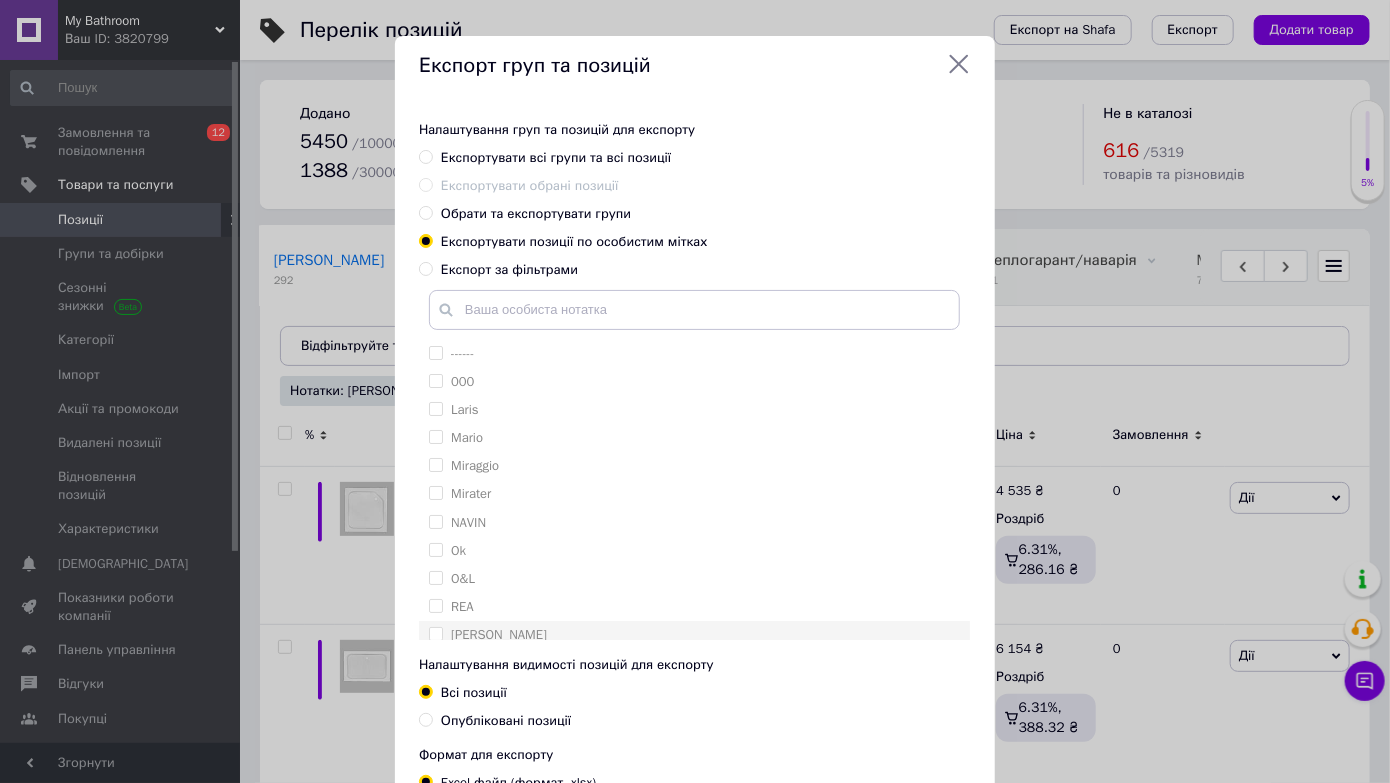click on "[PERSON_NAME]" at bounding box center [499, 634] 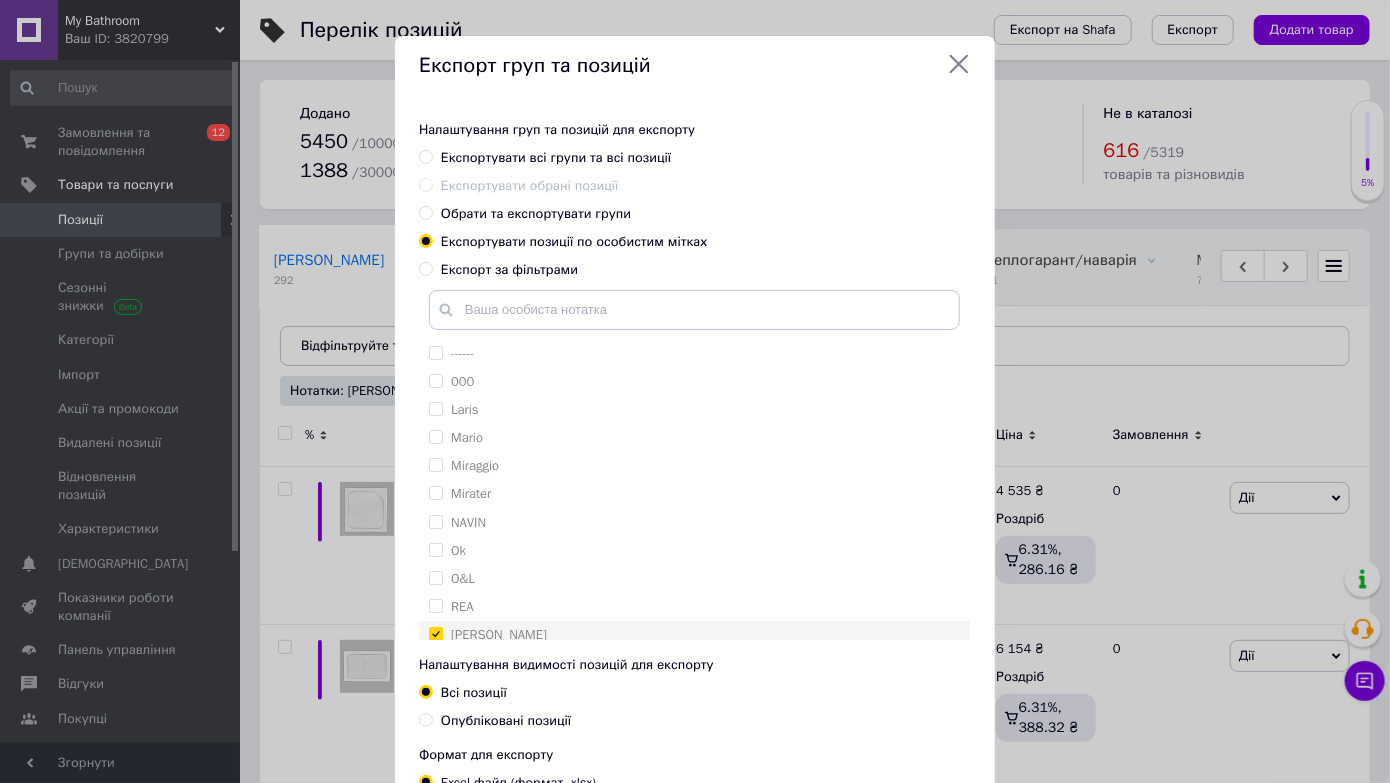 checkbox on "true" 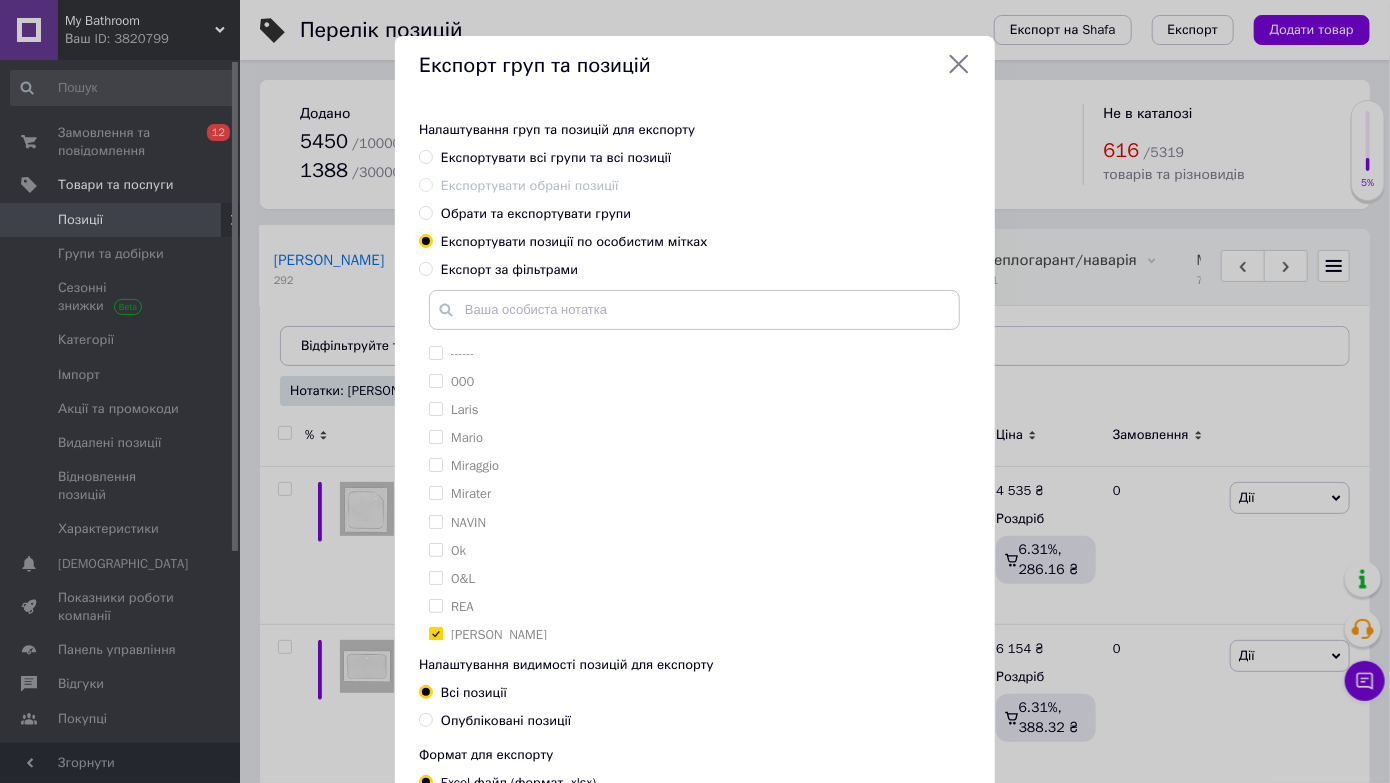 click on "Обрати та експортувати групи" at bounding box center [536, 213] 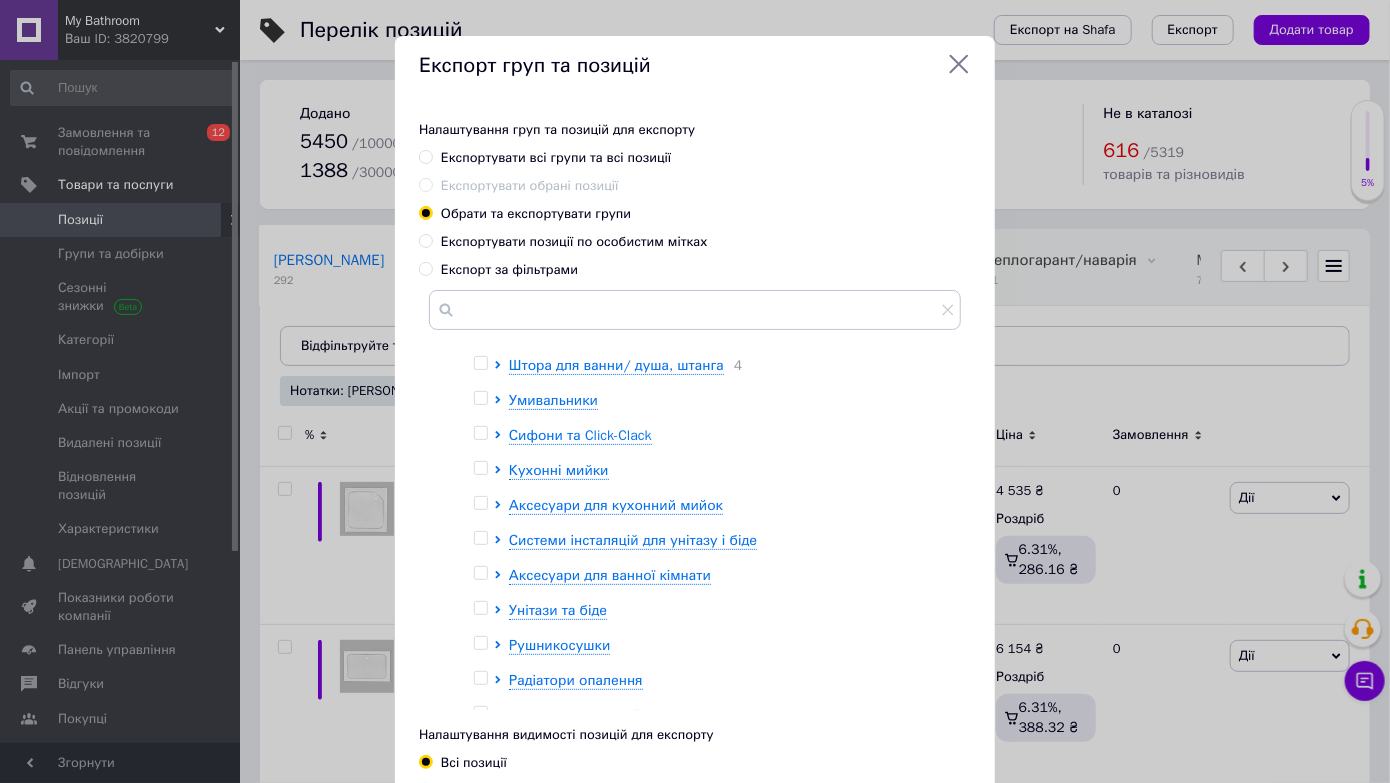 scroll, scrollTop: 400, scrollLeft: 0, axis: vertical 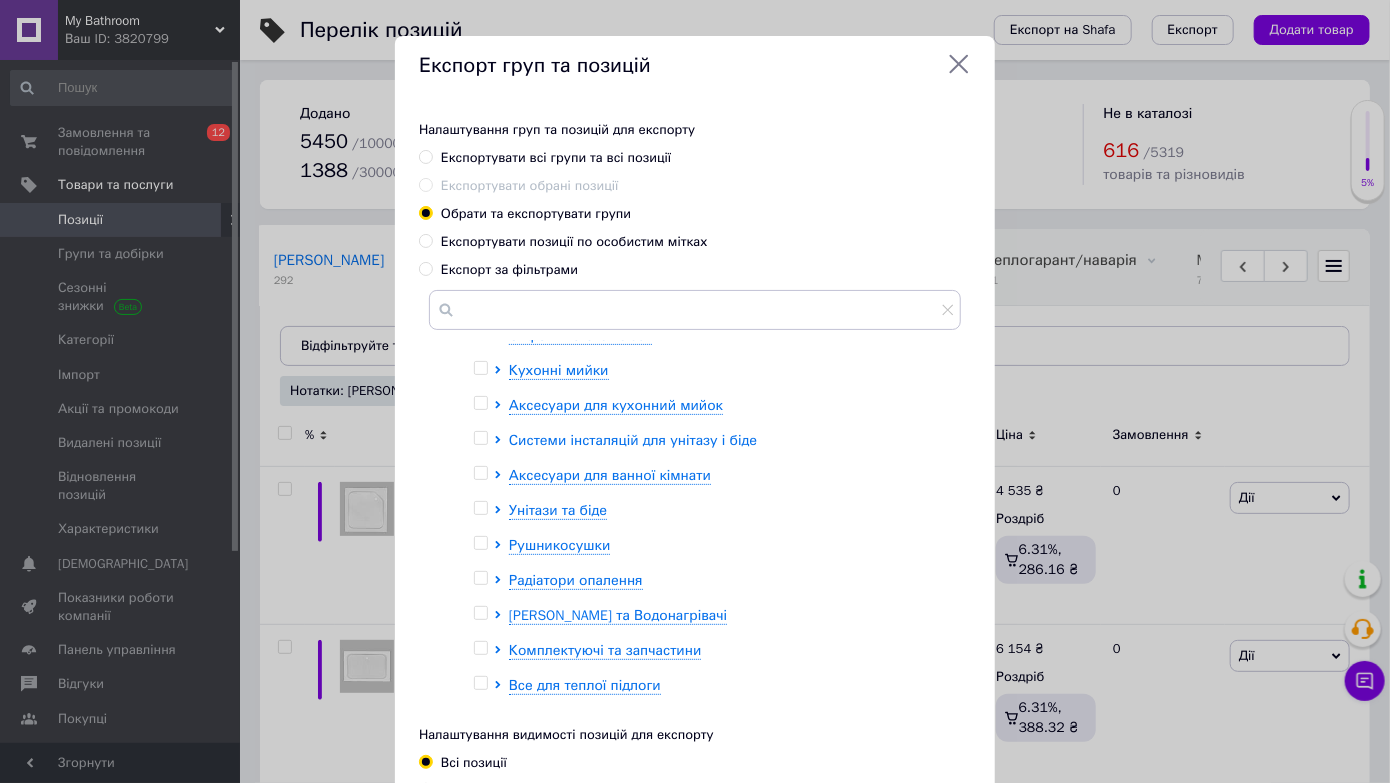 click 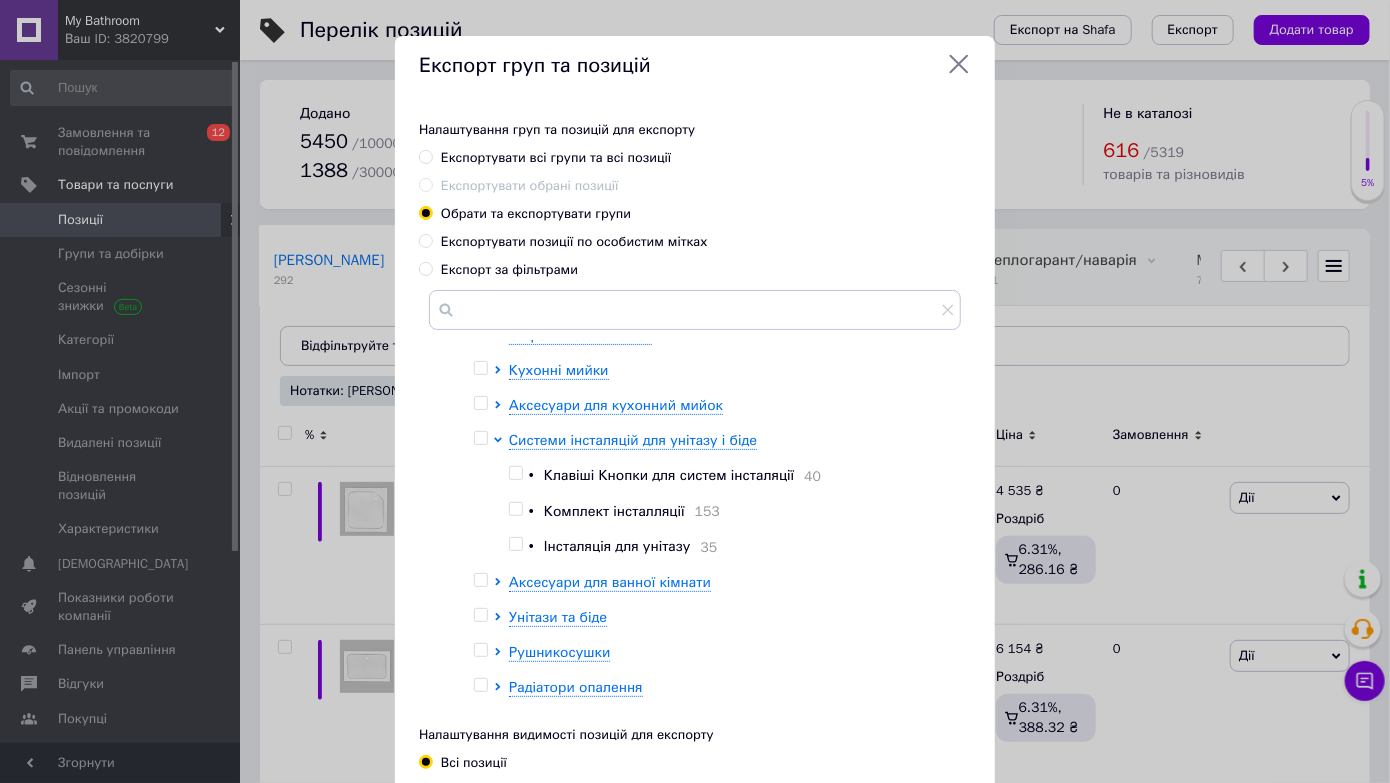 click on "Експорт за фільтрами" at bounding box center (509, 269) 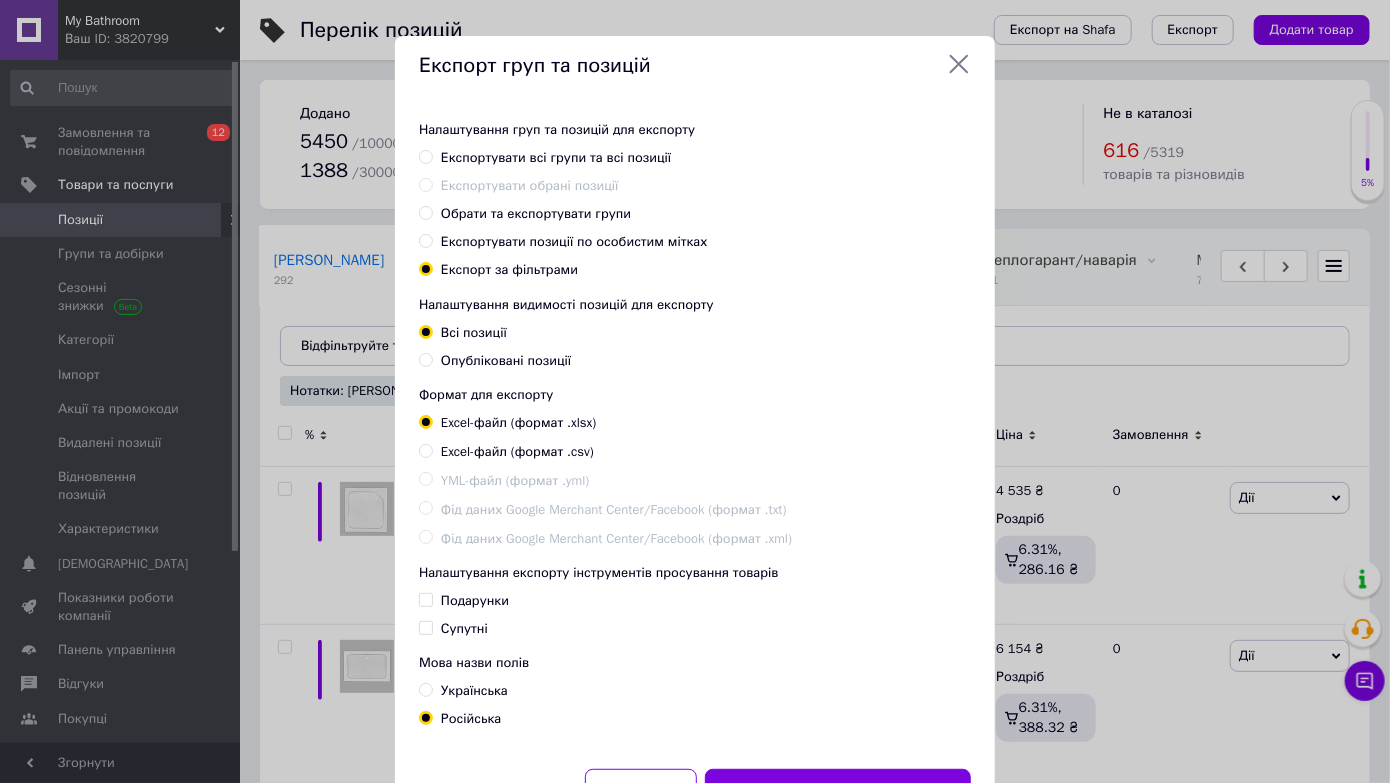 scroll, scrollTop: 93, scrollLeft: 0, axis: vertical 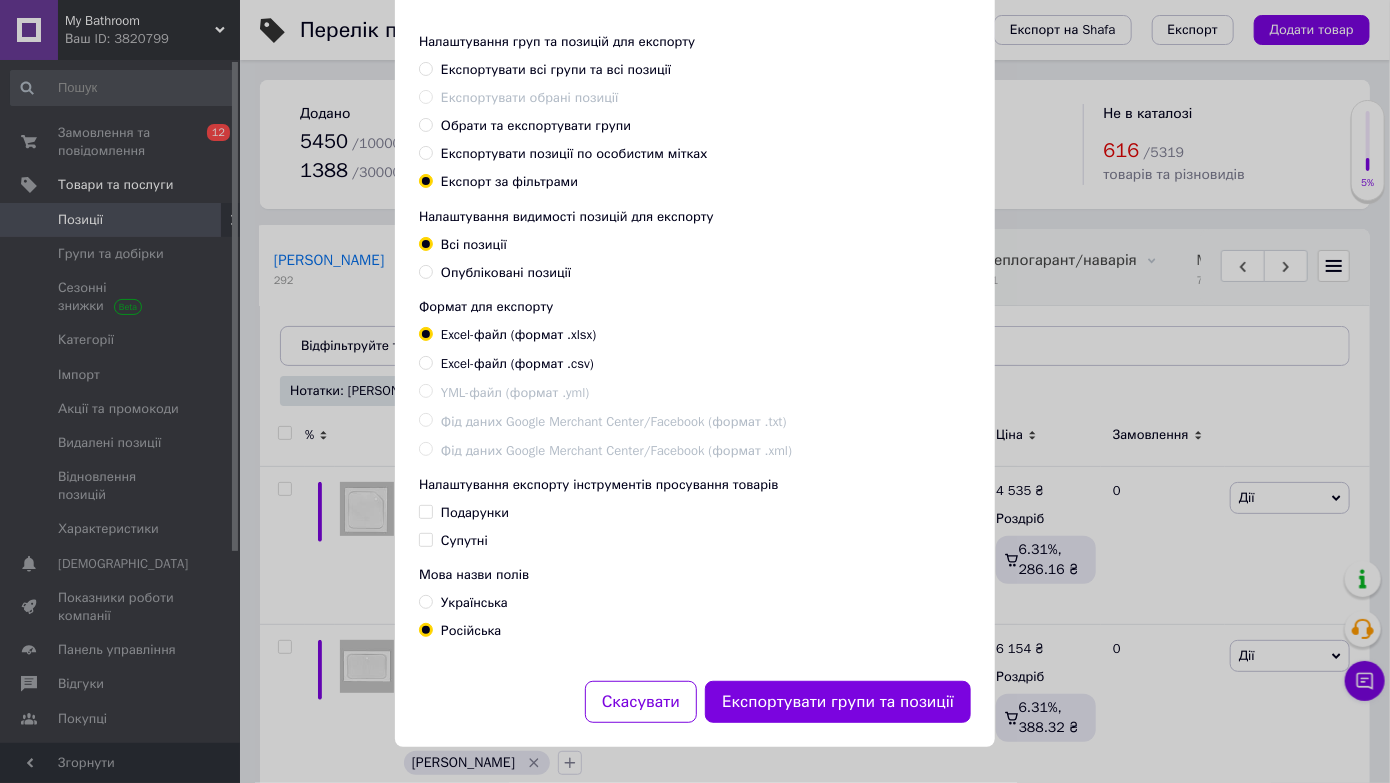 click on "Експортувати позиції по особистим мітках" at bounding box center [574, 153] 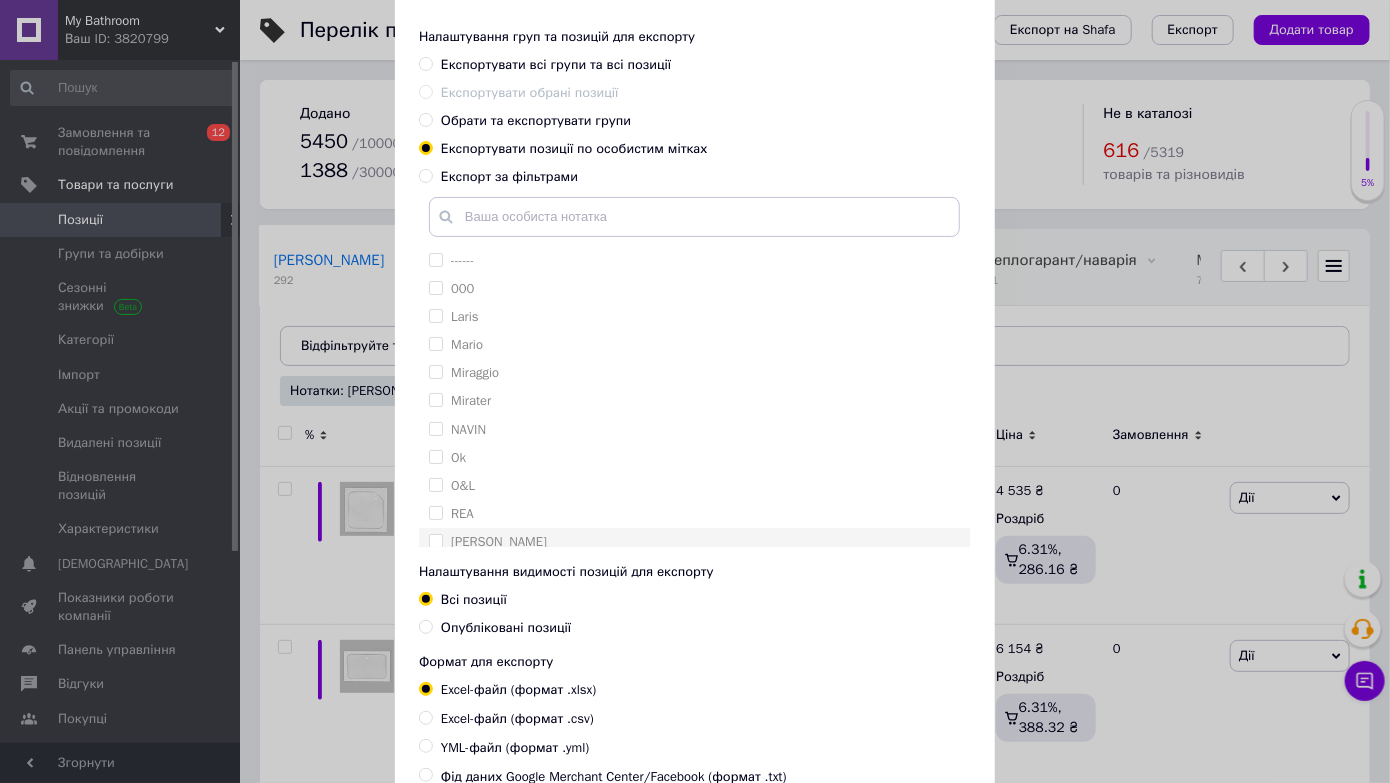 click on "[PERSON_NAME]" at bounding box center [499, 541] 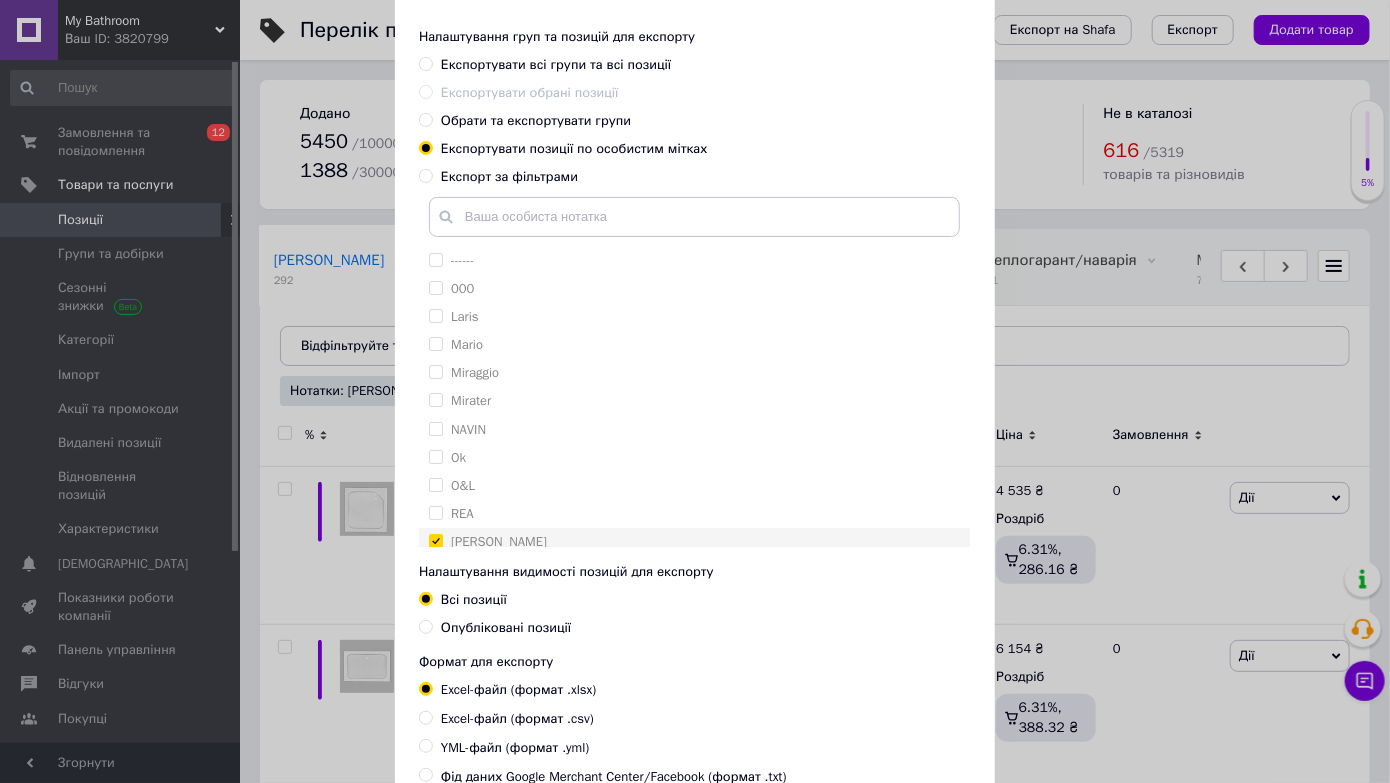 checkbox on "true" 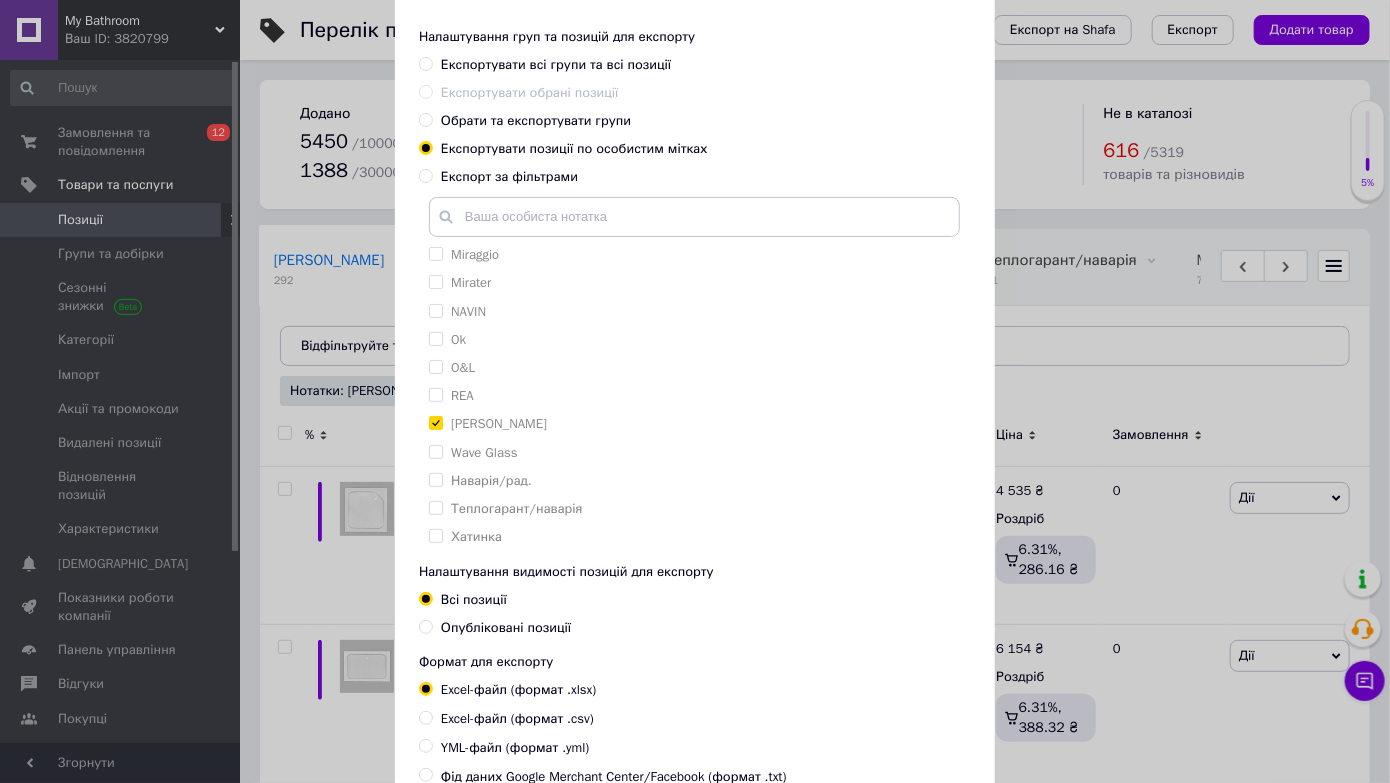scroll, scrollTop: 123, scrollLeft: 0, axis: vertical 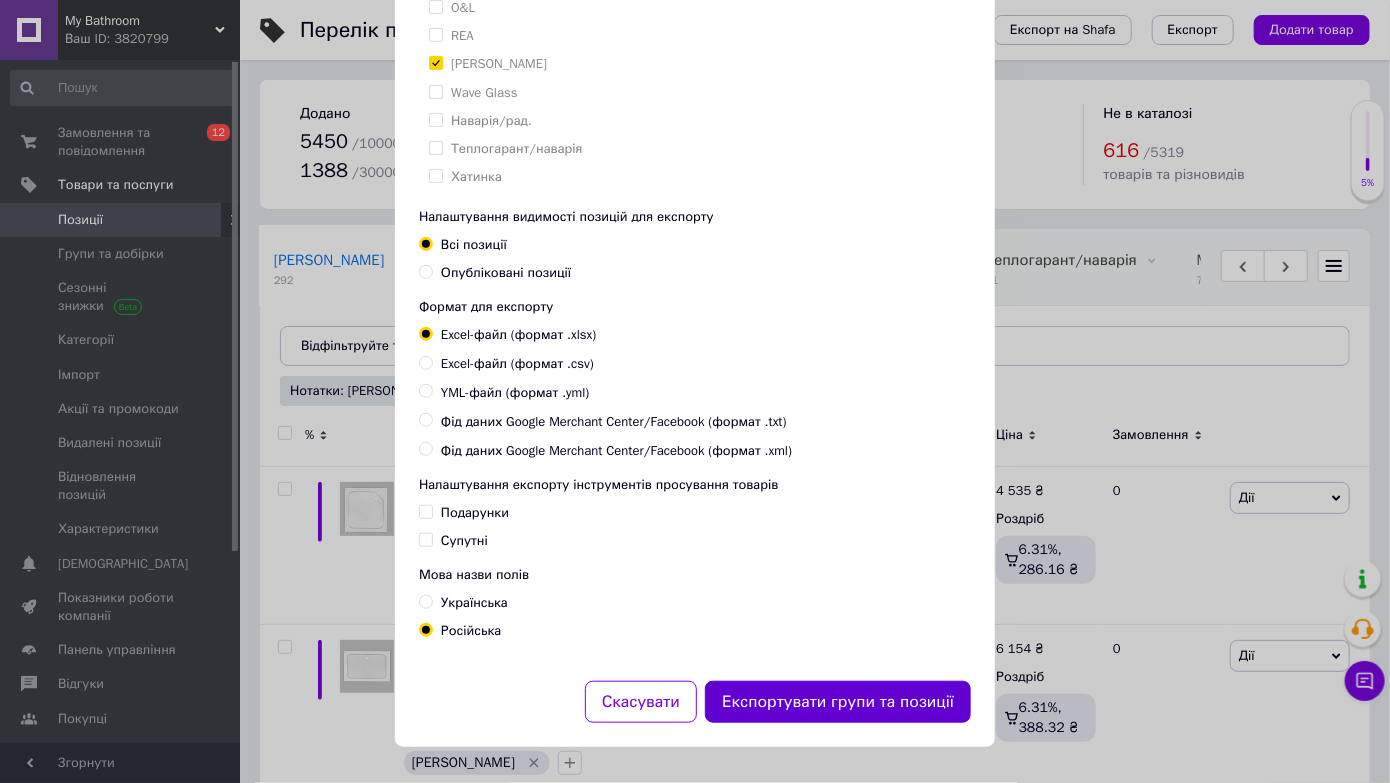 click on "Експортувати групи та позиції" at bounding box center [838, 702] 